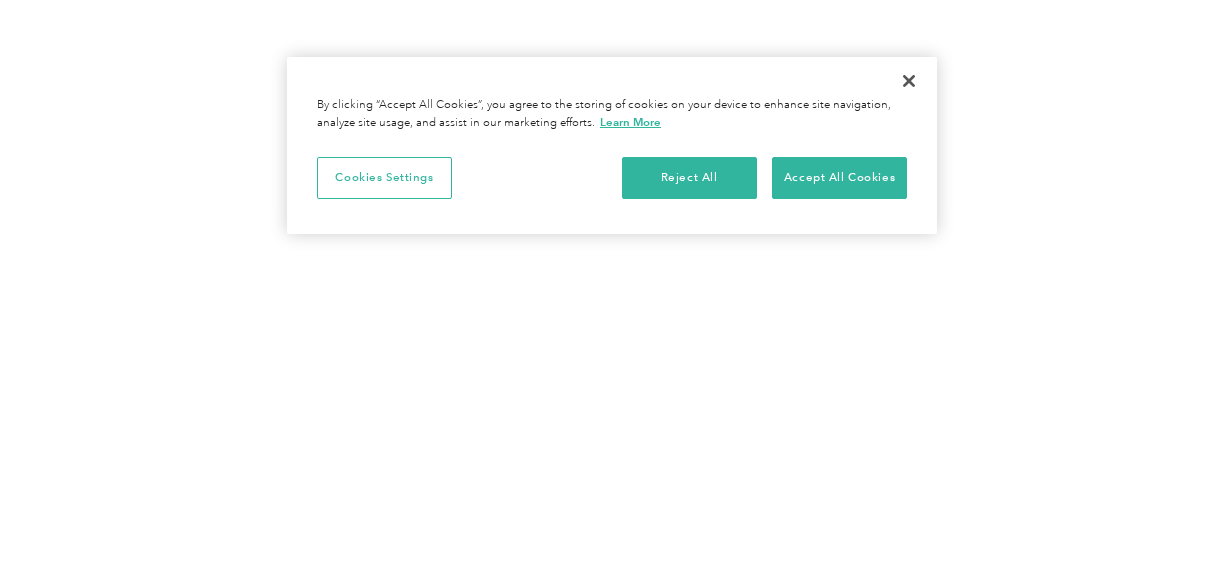 scroll, scrollTop: 0, scrollLeft: 0, axis: both 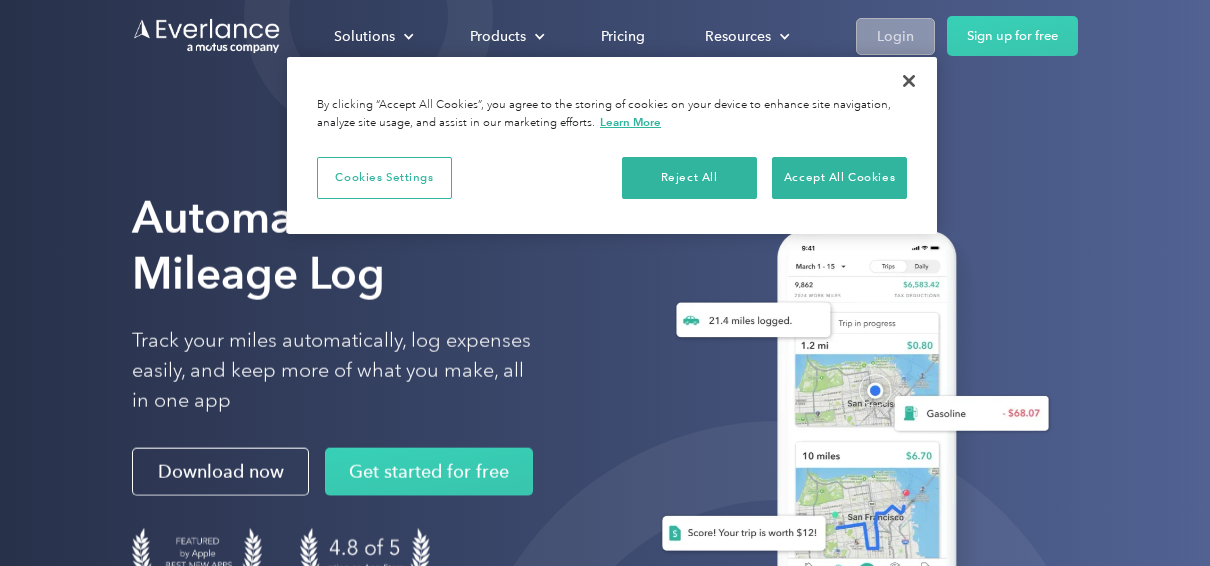 click on "Login" at bounding box center [895, 36] 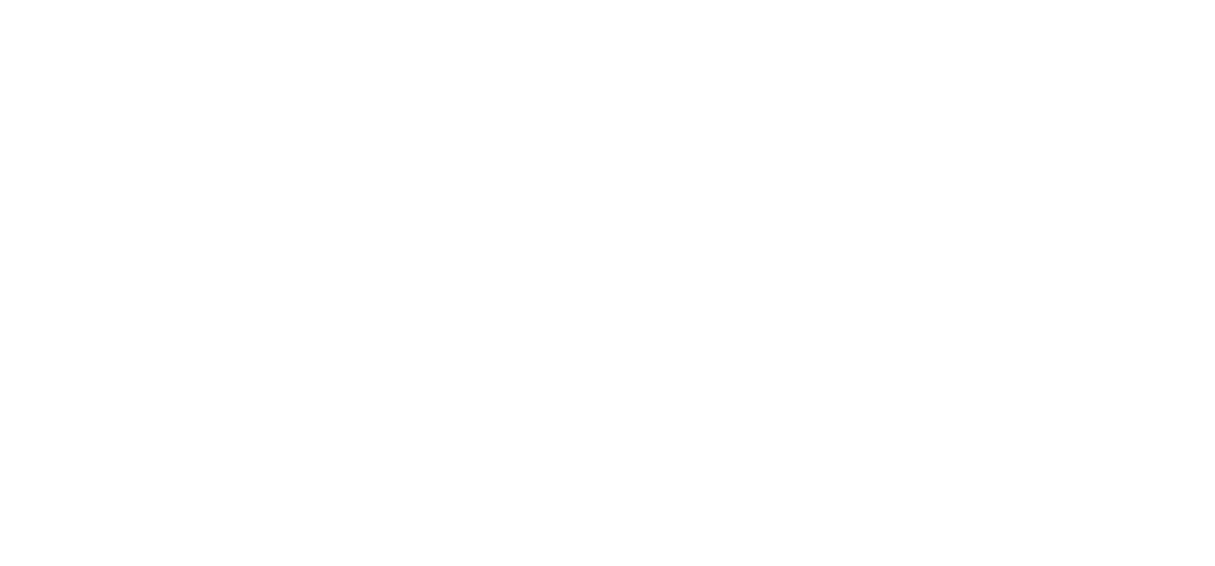 scroll, scrollTop: 0, scrollLeft: 0, axis: both 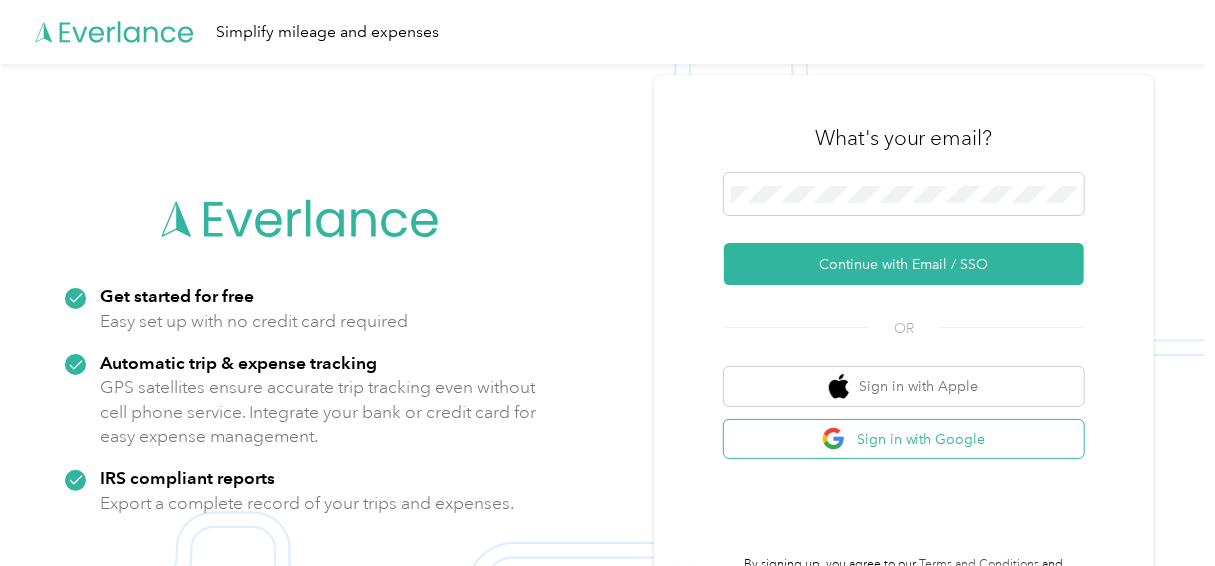 click on "Sign in with Google" at bounding box center (904, 439) 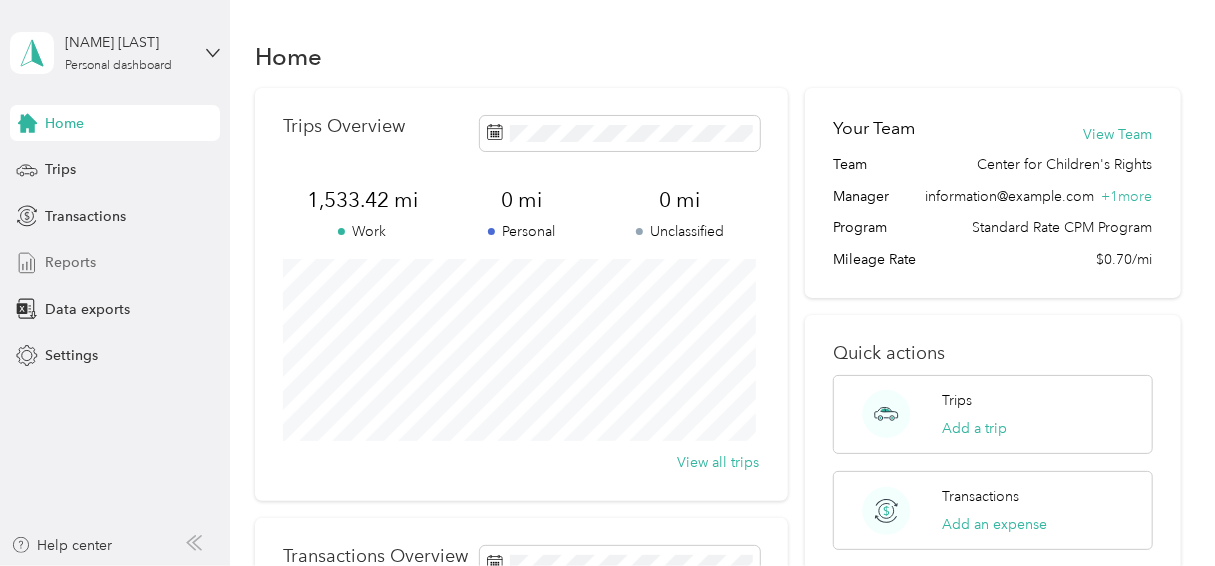 click on "Reports" at bounding box center [70, 262] 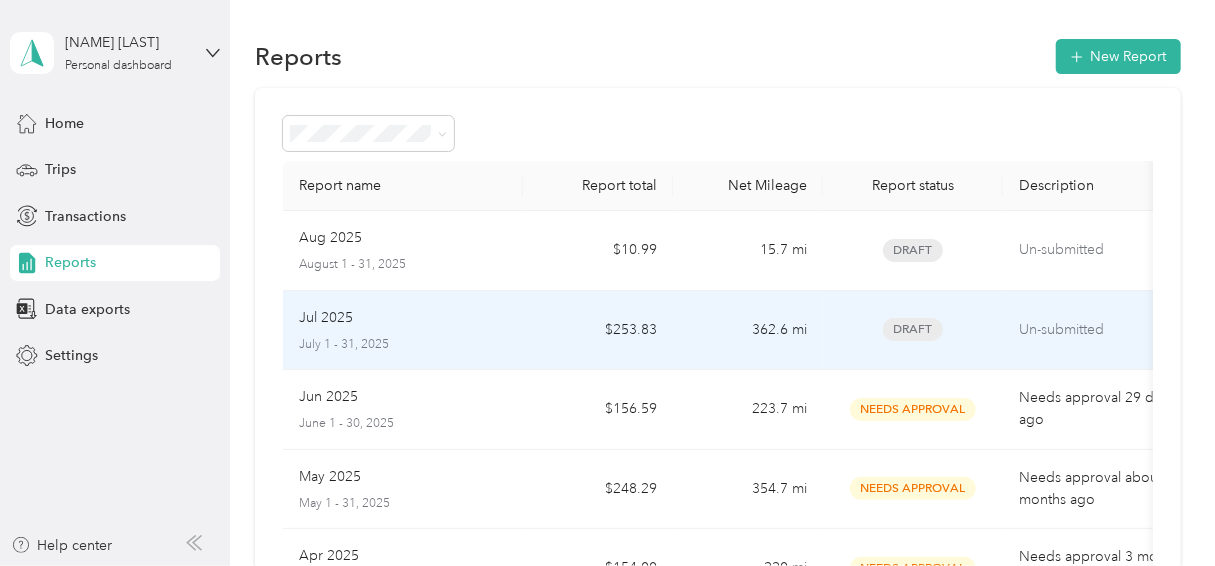 click on "Draft" at bounding box center (913, 331) 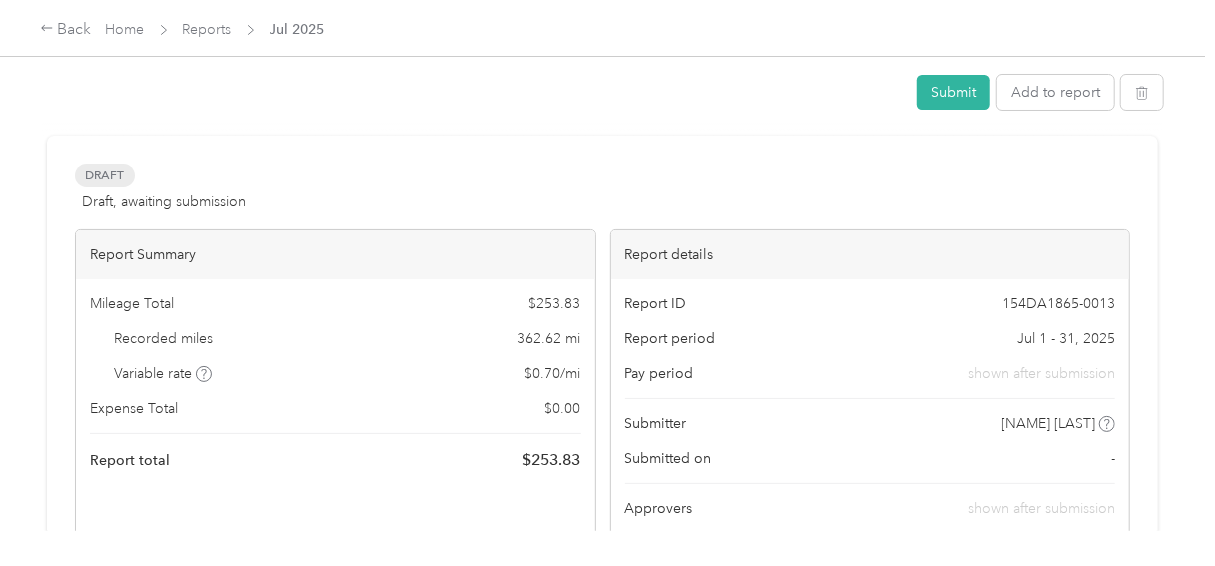 click on "Report ID [ID] Report period [MONTH] 1 - 31, 2025 Pay period shown after submission Submitter [NAME] [LAST] Submitted on - Approvers shown after submission" at bounding box center [870, 413] 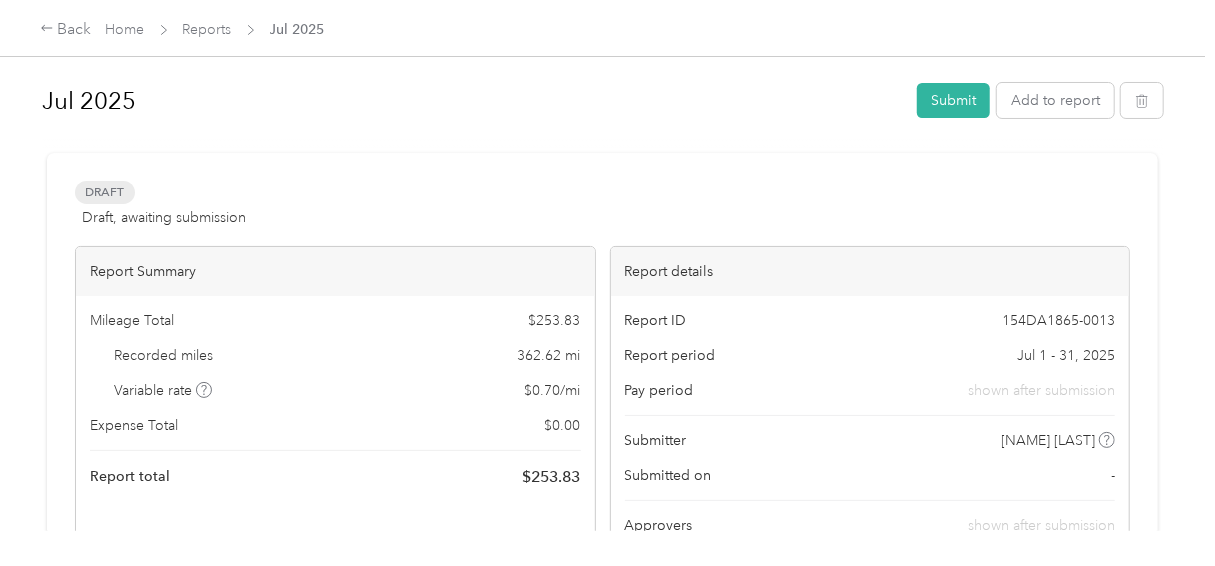click on "Report period" at bounding box center [670, 355] 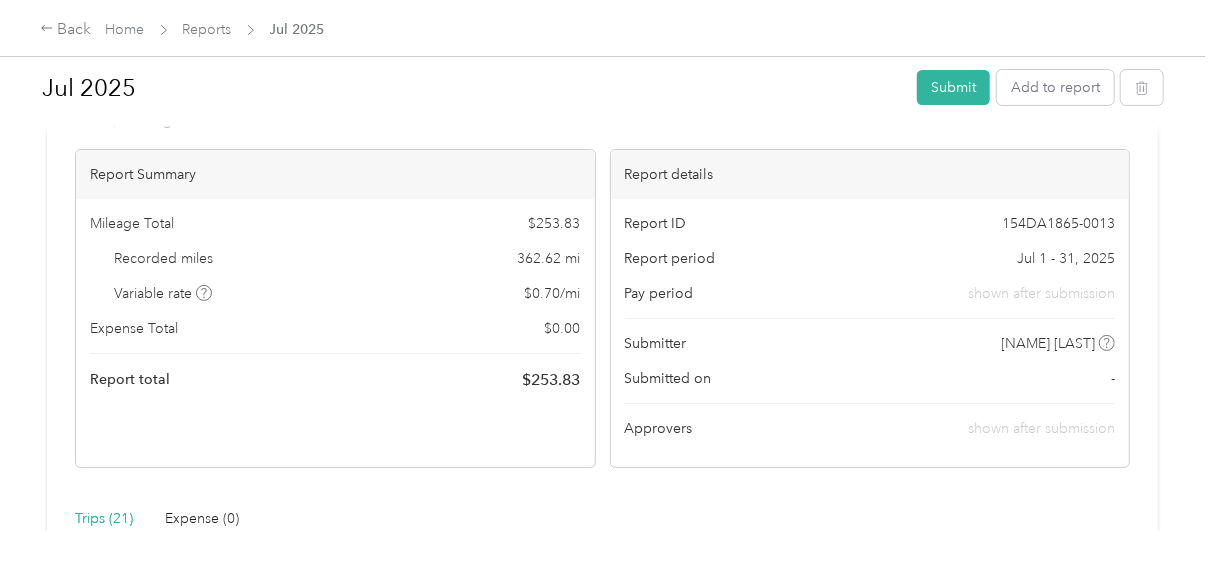 scroll, scrollTop: 95, scrollLeft: 0, axis: vertical 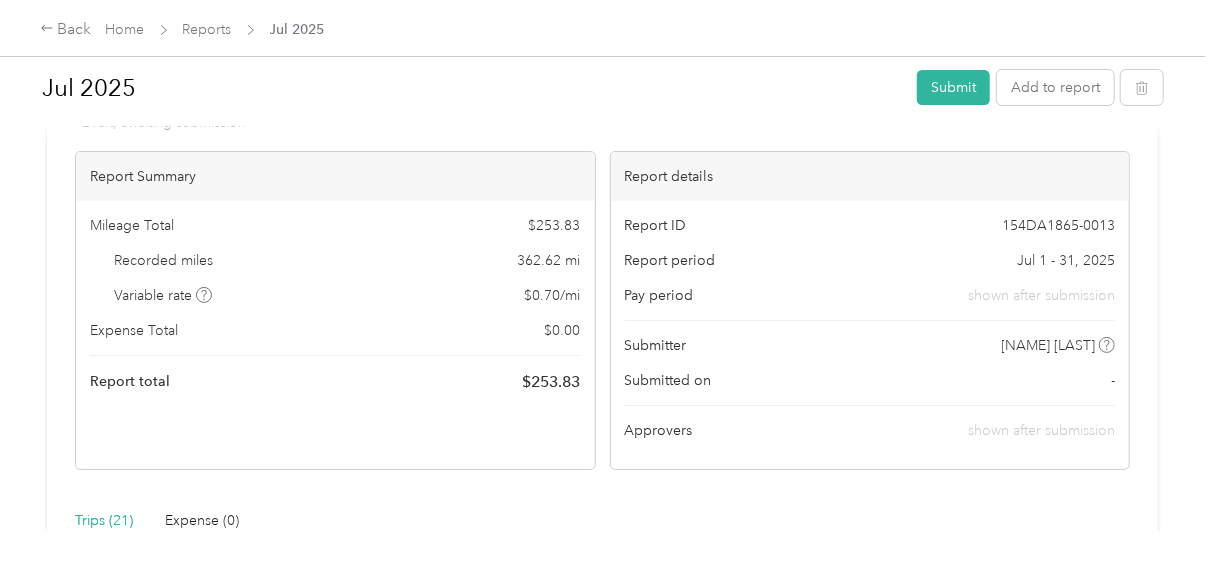 click on "Report ID [ID] Report period [MONTH] 1 - 31, 2025 Pay period shown after submission Submitter [NAME] [LAST] Submitted on - Approvers shown after submission" at bounding box center (870, 335) 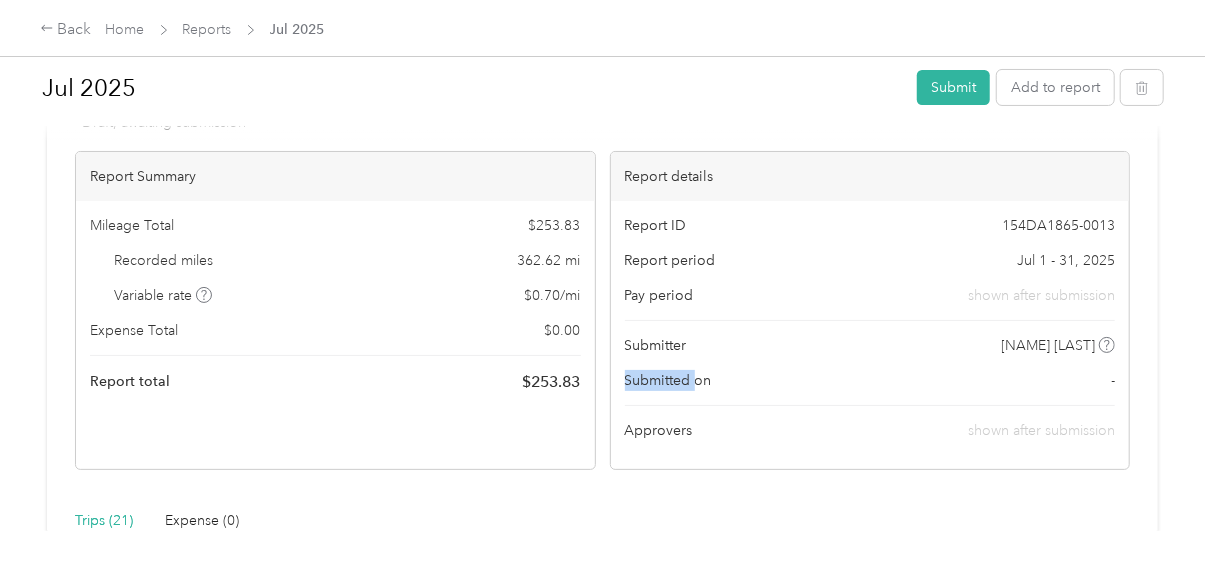 click on "Report ID [ID] Report period [MONTH] 1 - 31, 2025 Pay period shown after submission Submitter [NAME] [LAST] Submitted on - Approvers shown after submission" at bounding box center (870, 335) 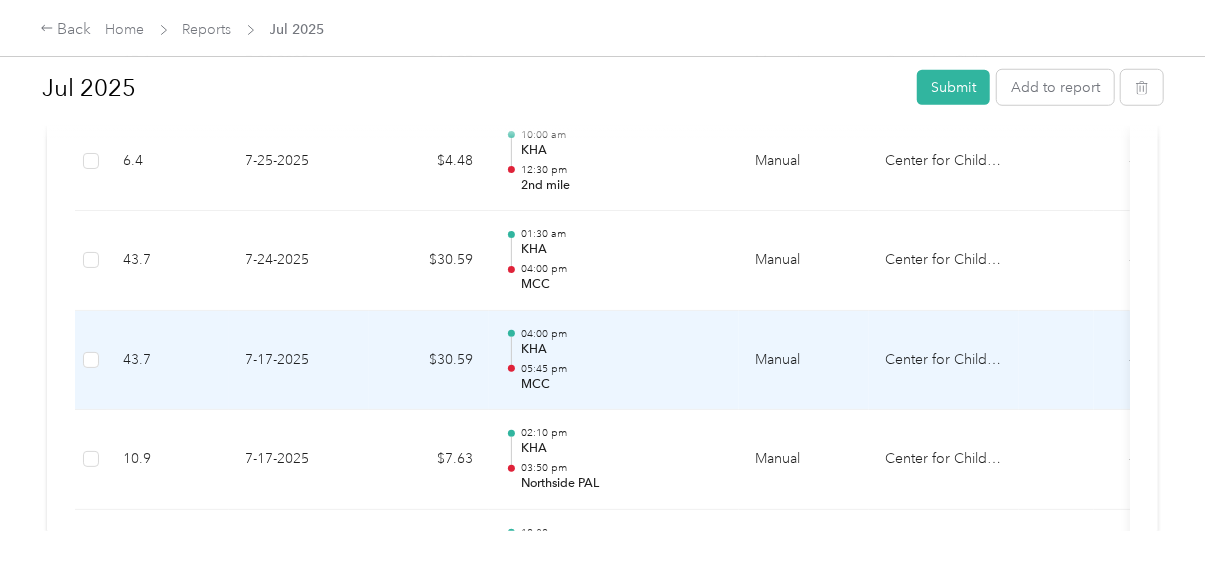 scroll, scrollTop: 0, scrollLeft: 0, axis: both 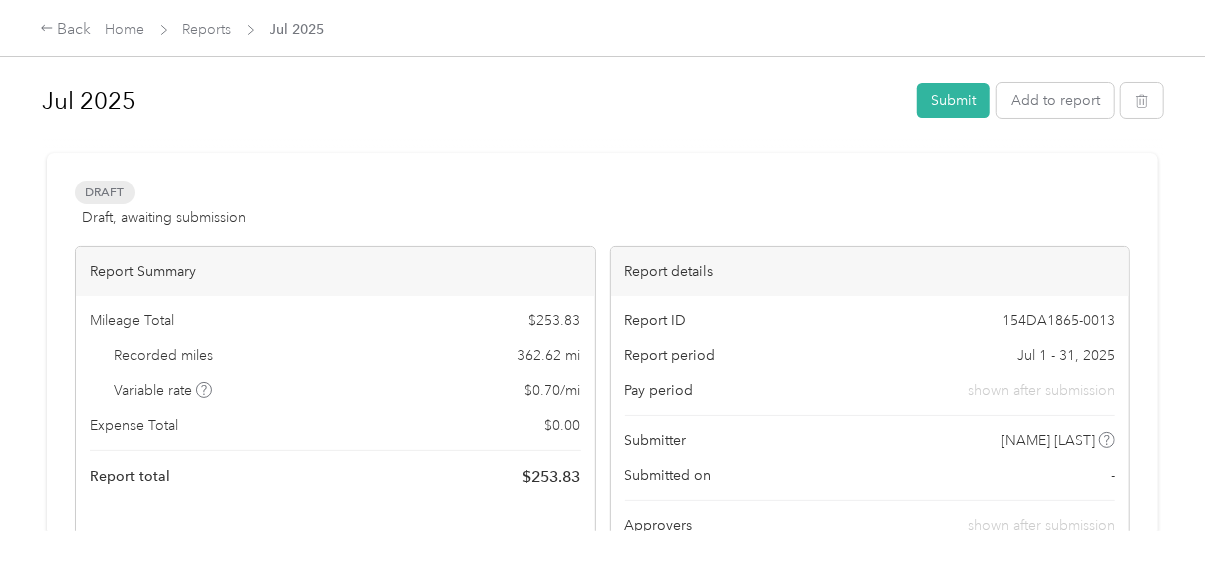 click on "[MONTH] 2025 Submit Add to report" at bounding box center [602, 104] 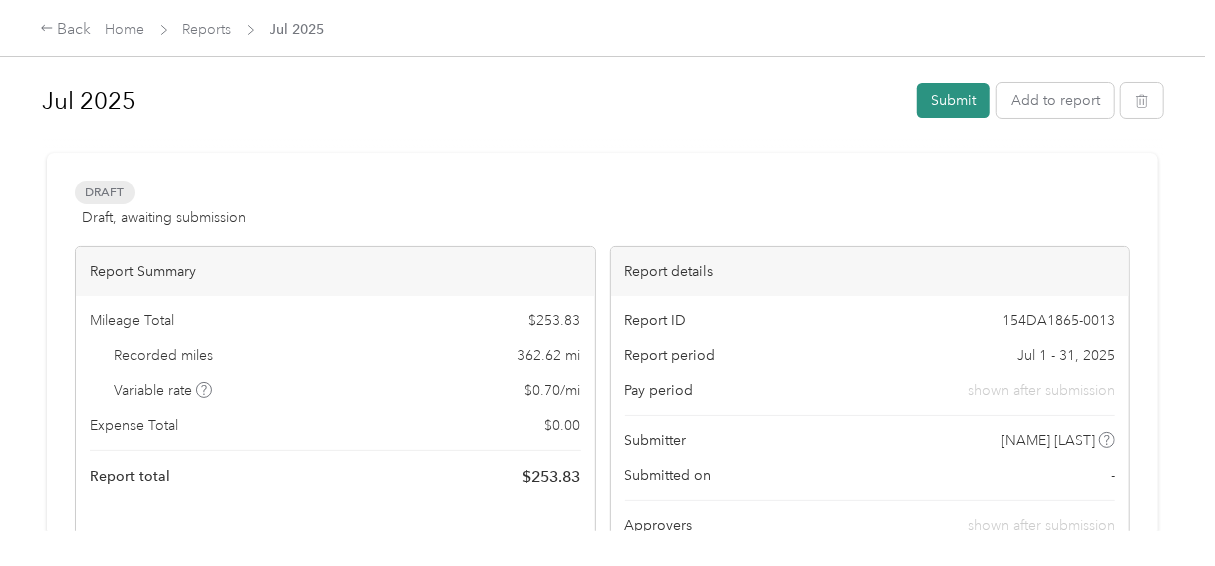 click on "Submit" at bounding box center (953, 100) 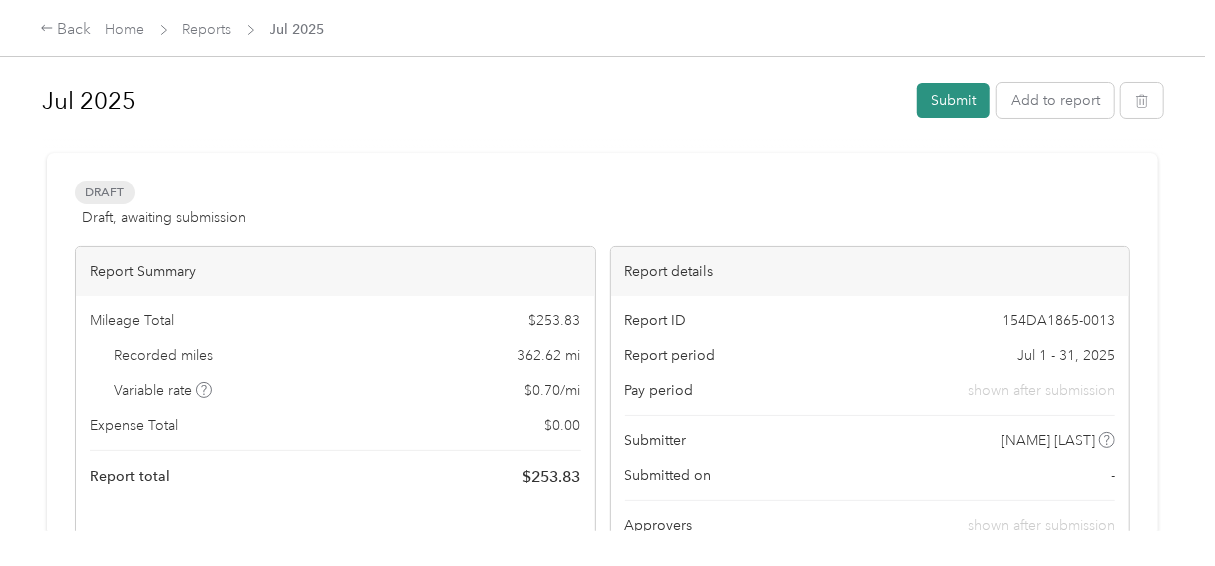 click on "Submit report You are resubmitting this report to:   [NAME] [LAST] Optional comment   Submit" at bounding box center [885, 170] 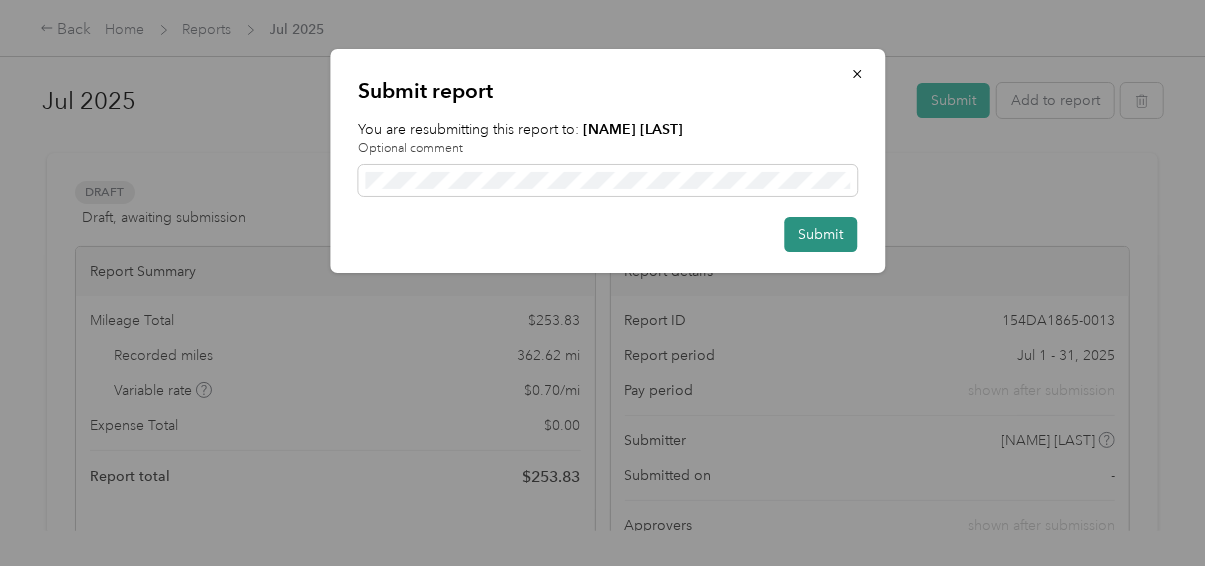 click on "Submit" at bounding box center (820, 234) 